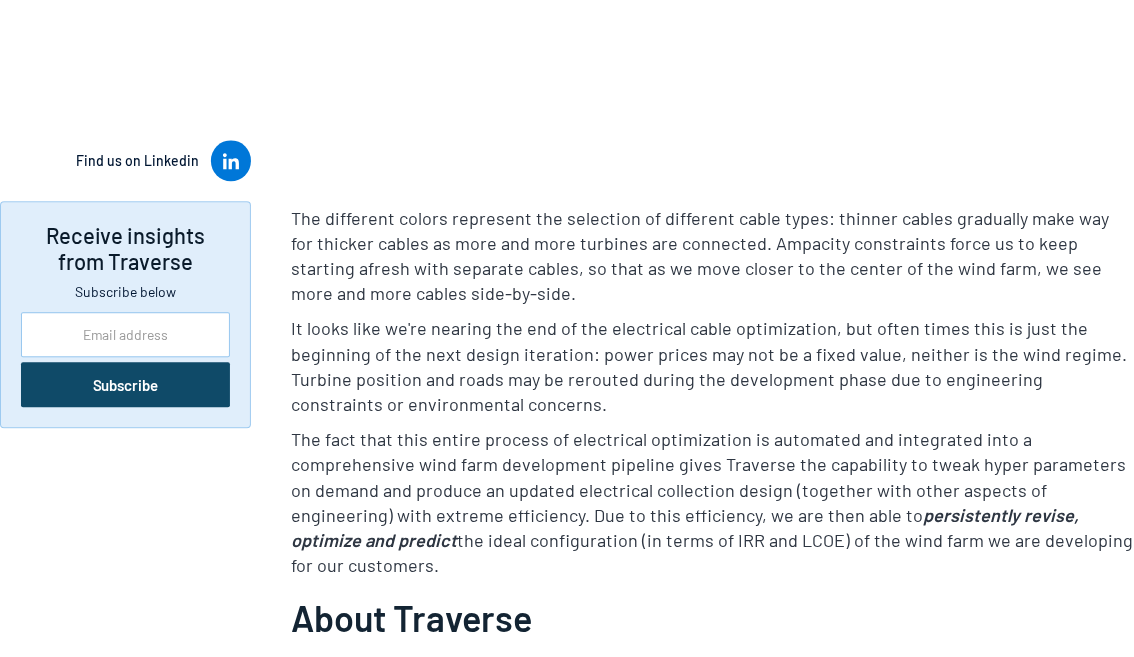 scroll, scrollTop: 11466, scrollLeft: 0, axis: vertical 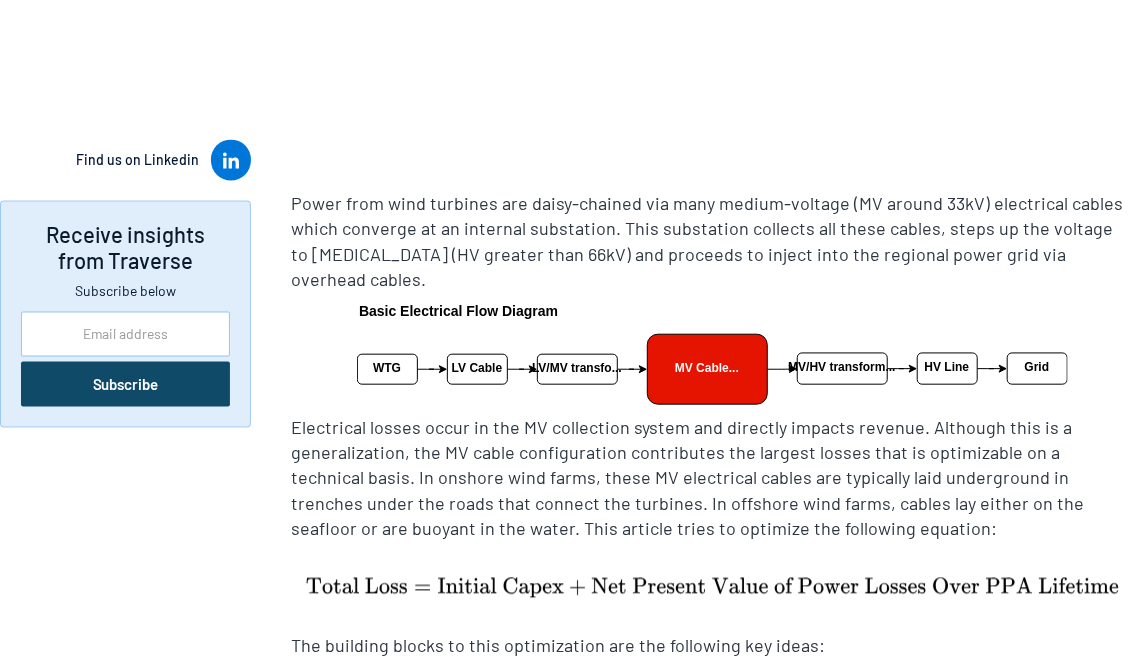 click on "Power from wind turbines are daisy-chained via many medium-voltage (MV around 33kV) electrical cables which converge at an internal substation. This substation collects all these cables, steps up the voltage to [MEDICAL_DATA] (HV greater than 66kV) and proceeds to inject into the regional power grid via overhead cables." at bounding box center (712, 242) 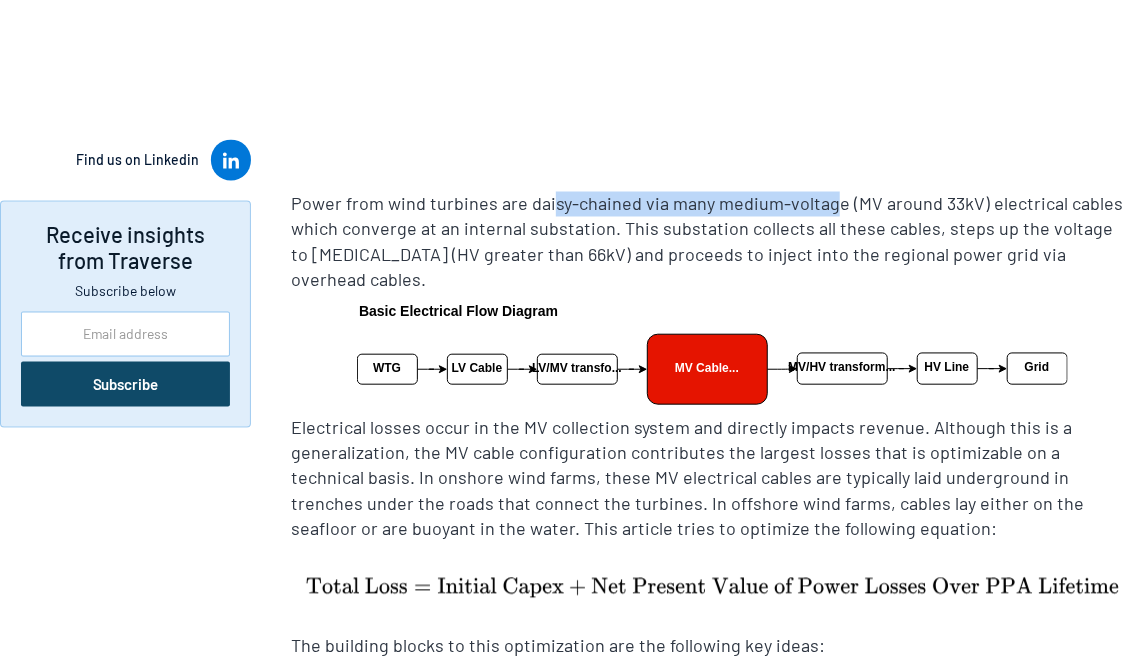 drag, startPoint x: 549, startPoint y: 203, endPoint x: 825, endPoint y: 212, distance: 276.1467 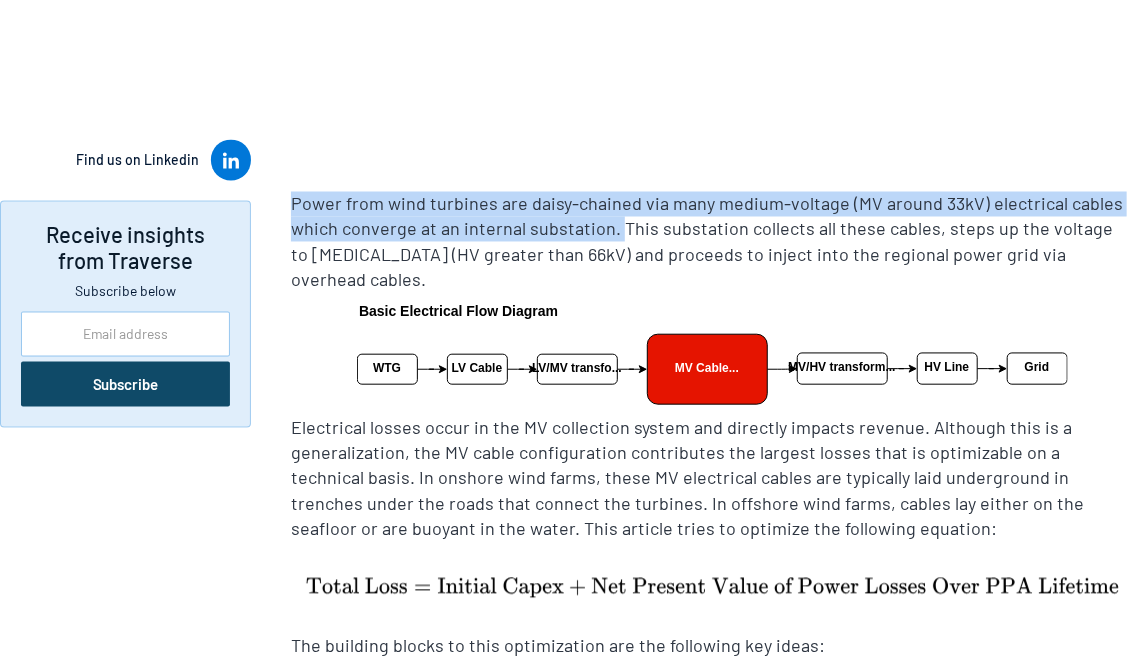 drag, startPoint x: 613, startPoint y: 231, endPoint x: 284, endPoint y: 199, distance: 330.55258 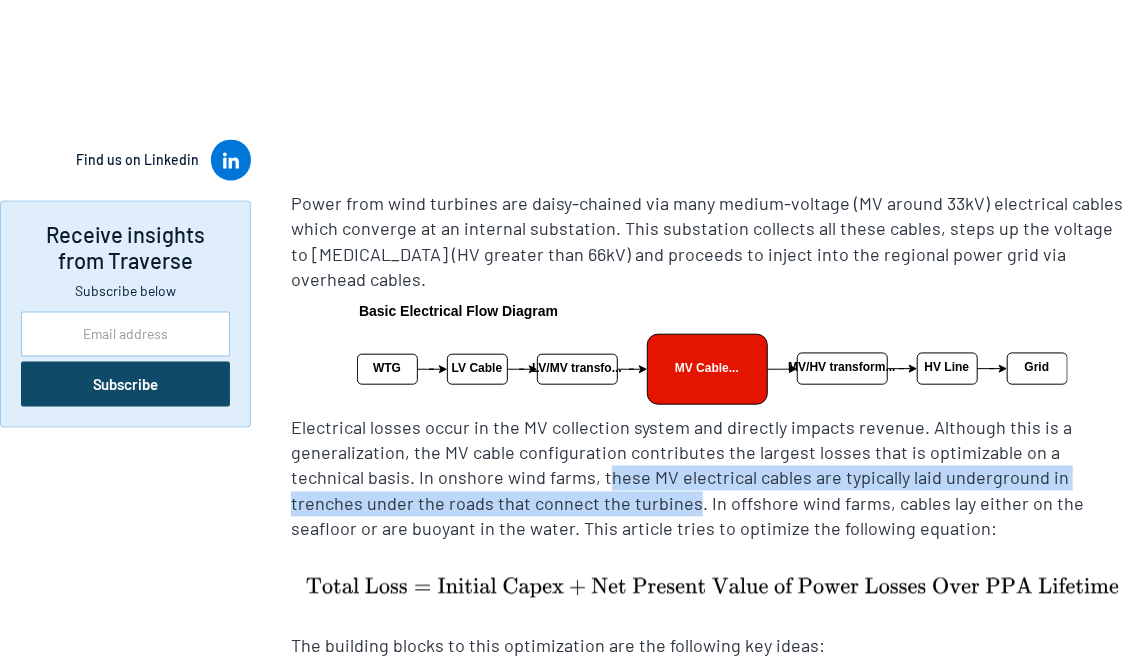 drag, startPoint x: 527, startPoint y: 457, endPoint x: 538, endPoint y: 487, distance: 31.95309 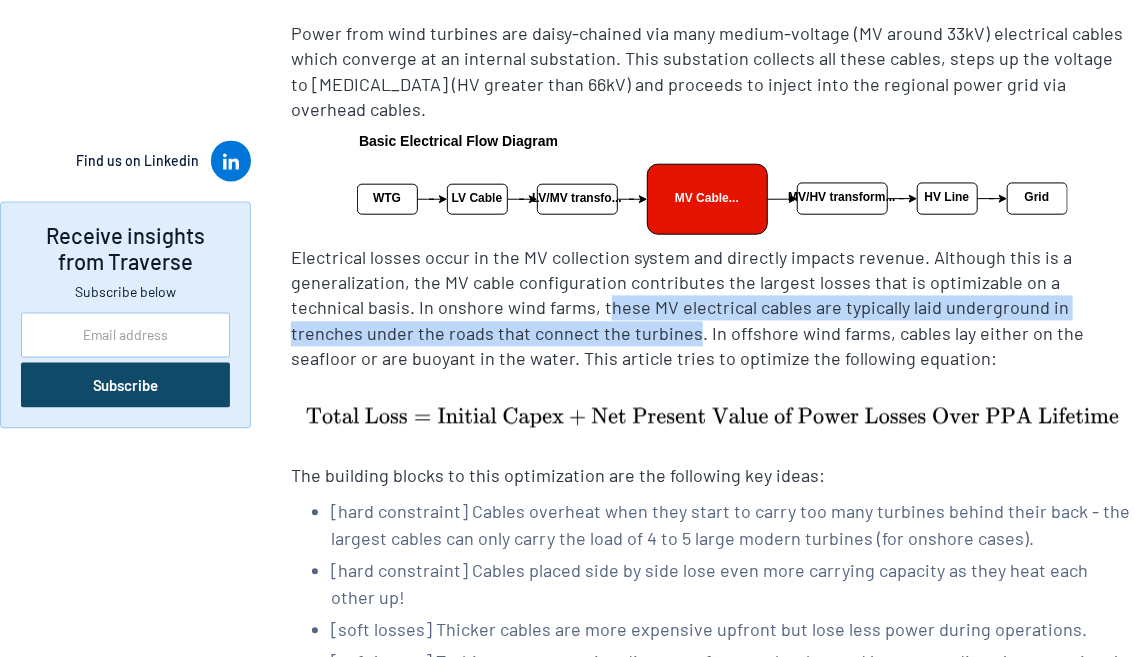 scroll, scrollTop: 1637, scrollLeft: 0, axis: vertical 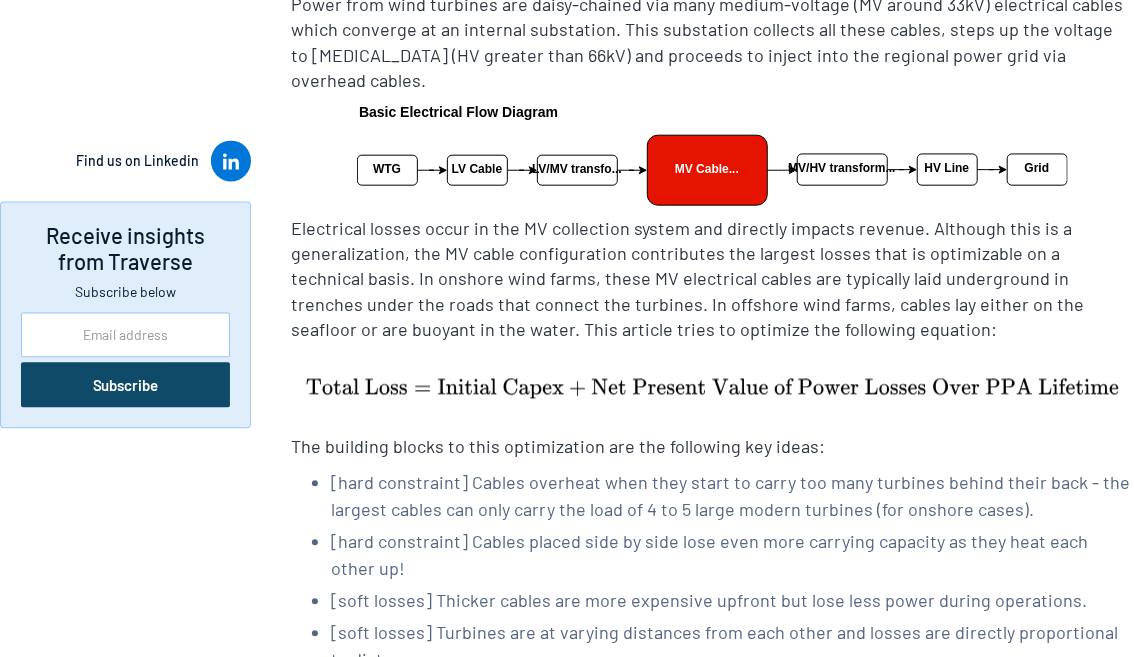click on "Electrical losses occur in the MV collection system and directly impacts revenue. Although this is a generalization, the MV cable configuration contributes the largest losses that is optimizable on a technical basis. In onshore wind farms, these MV electrical cables are typically laid underground in trenches under the roads that connect the turbines. In offshore wind farms, cables lay either on the seafloor or are buoyant in the water. This article tries to optimize the following equation:" at bounding box center [712, 279] 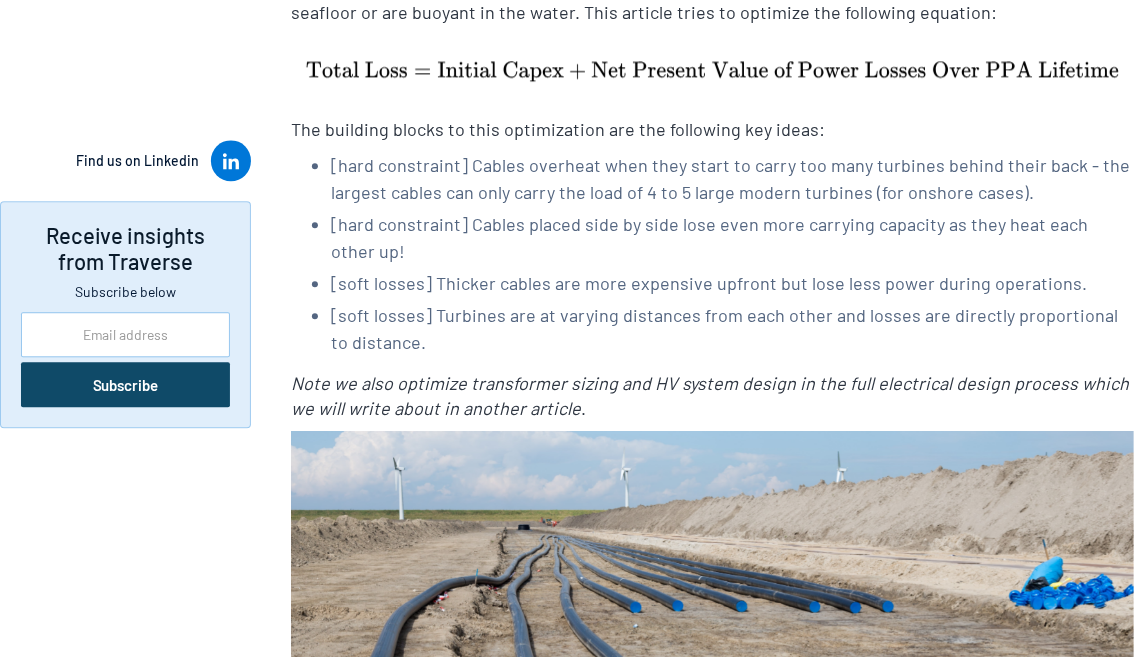 scroll, scrollTop: 1971, scrollLeft: 0, axis: vertical 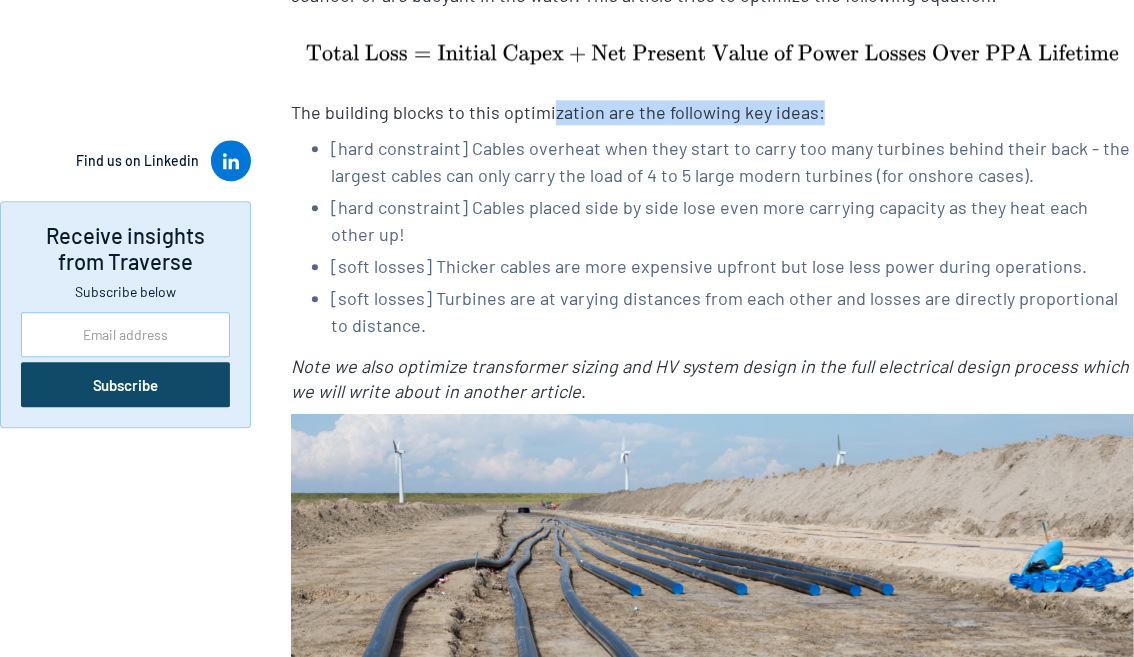 drag, startPoint x: 546, startPoint y: 80, endPoint x: 828, endPoint y: 88, distance: 282.11346 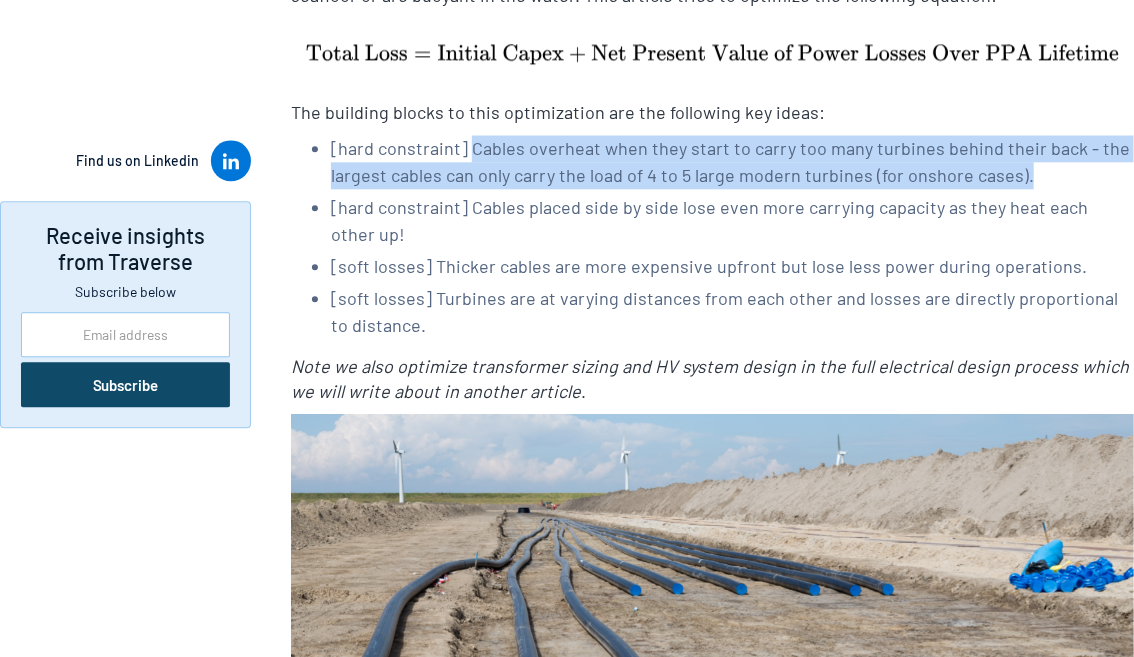 drag, startPoint x: 469, startPoint y: 128, endPoint x: 1025, endPoint y: 147, distance: 556.3245 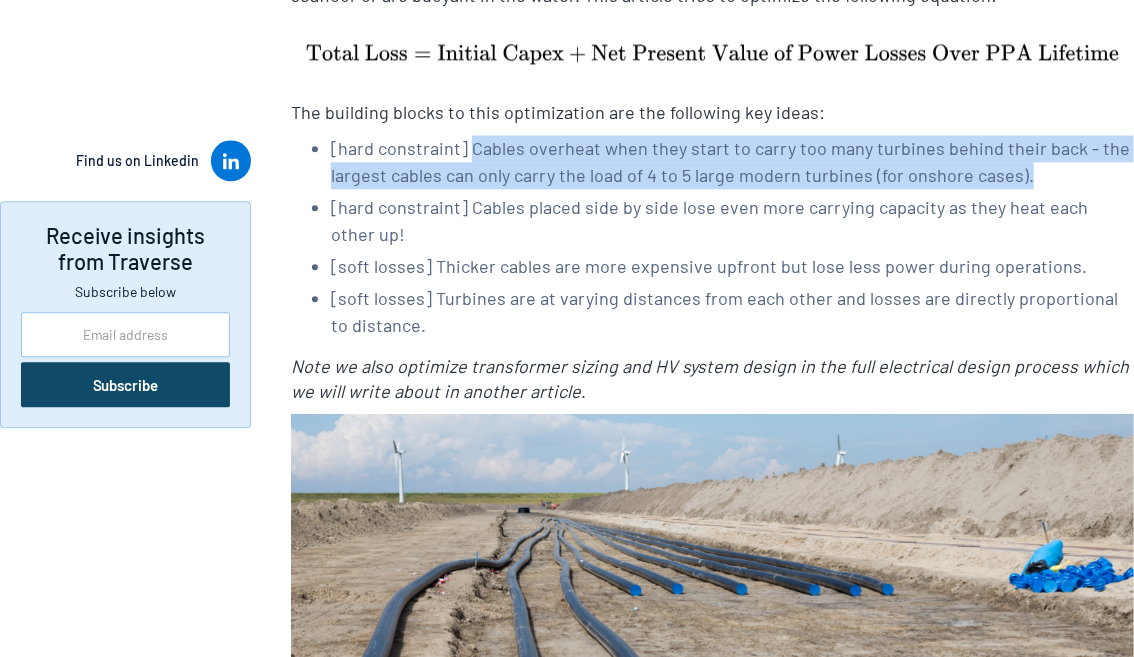 click on "[hard constraint] Cables overheat when they start to carry too many turbines behind their back - the largest cables can only carry the load of 4 to 5 large modern turbines (for onshore cases)." at bounding box center (732, 162) 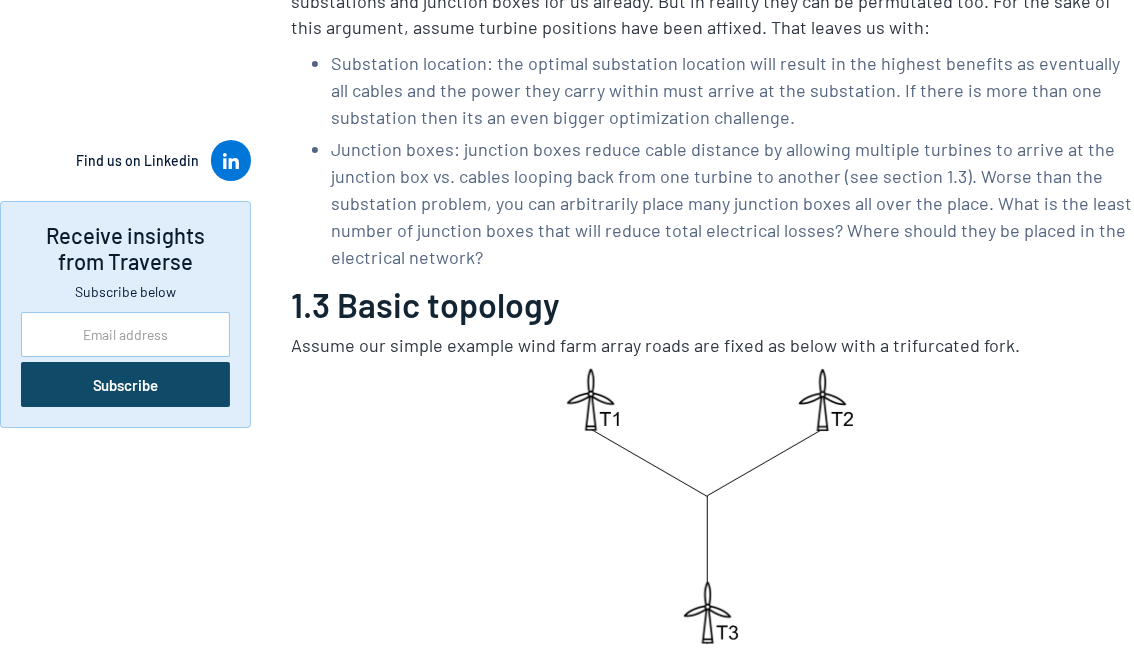 scroll, scrollTop: 3037, scrollLeft: 0, axis: vertical 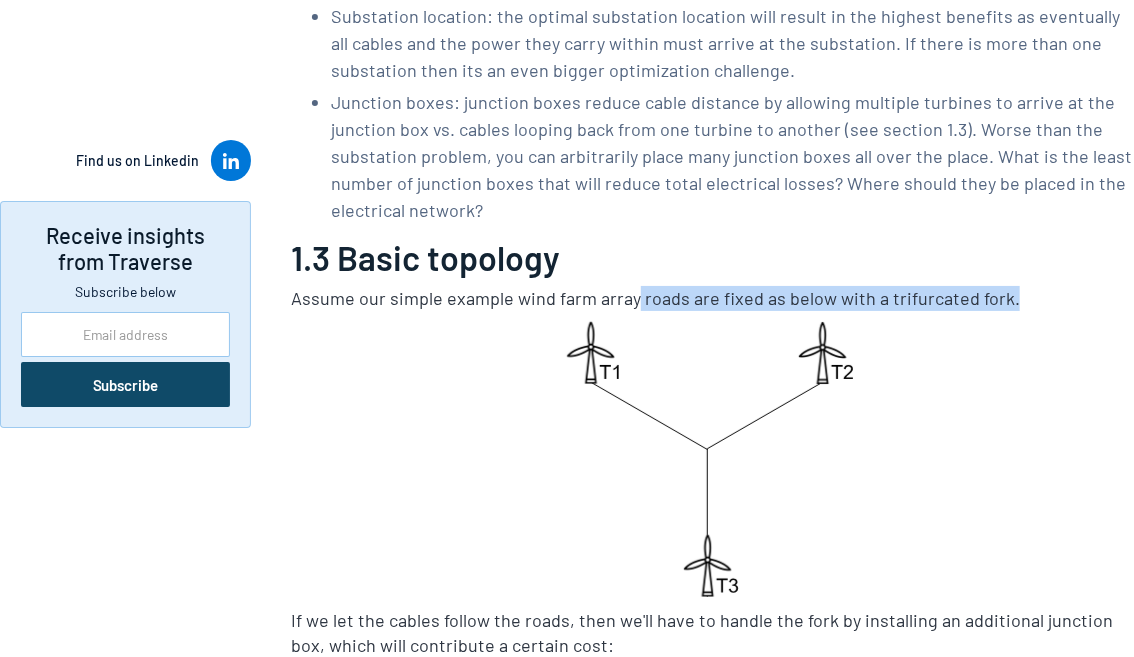 drag, startPoint x: 632, startPoint y: 273, endPoint x: 1007, endPoint y: 262, distance: 375.1613 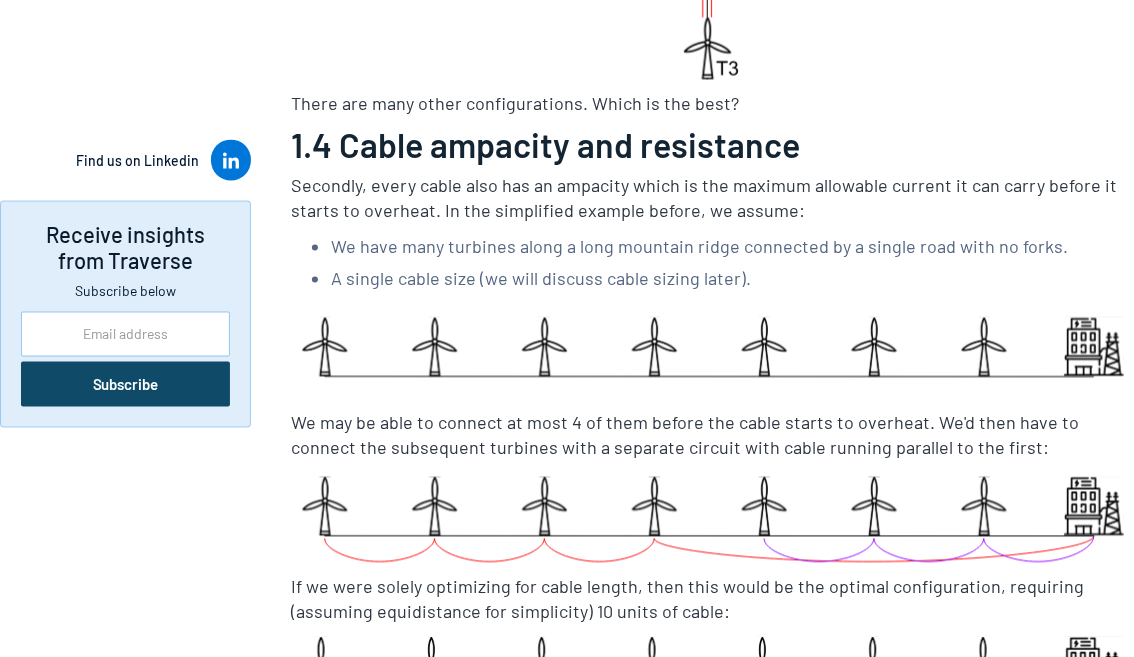scroll, scrollTop: 4637, scrollLeft: 0, axis: vertical 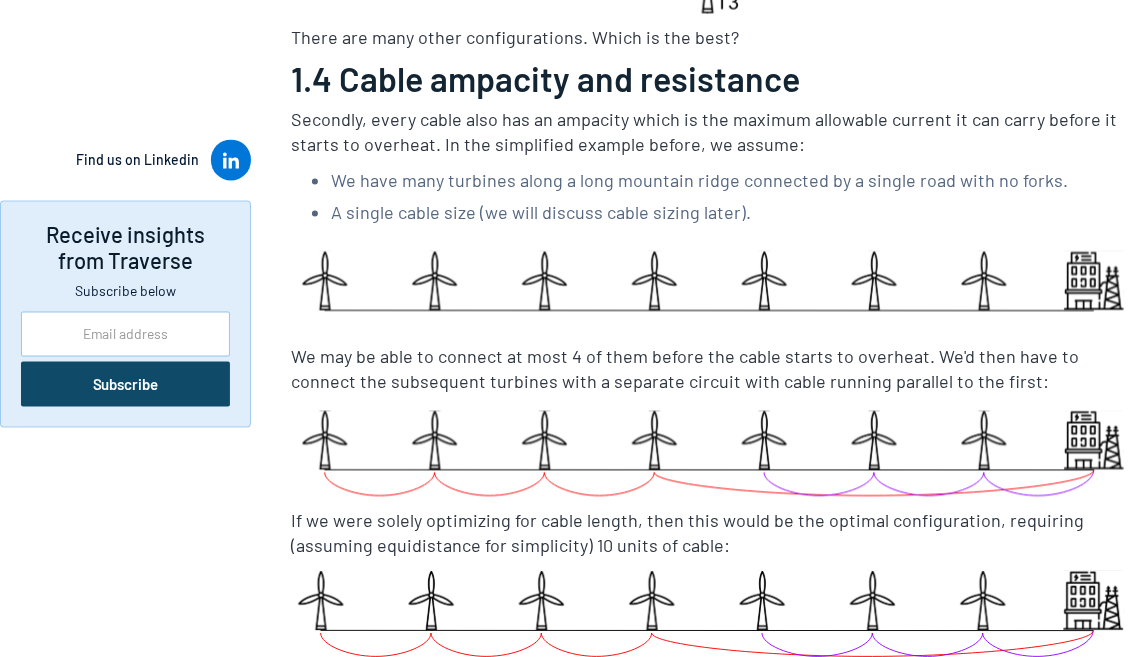 click on "Secondly, every cable also has an ampacity which is the maximum allowable current it can carry before it starts to overheat. In the simplified example before, we assume:" at bounding box center (712, 133) 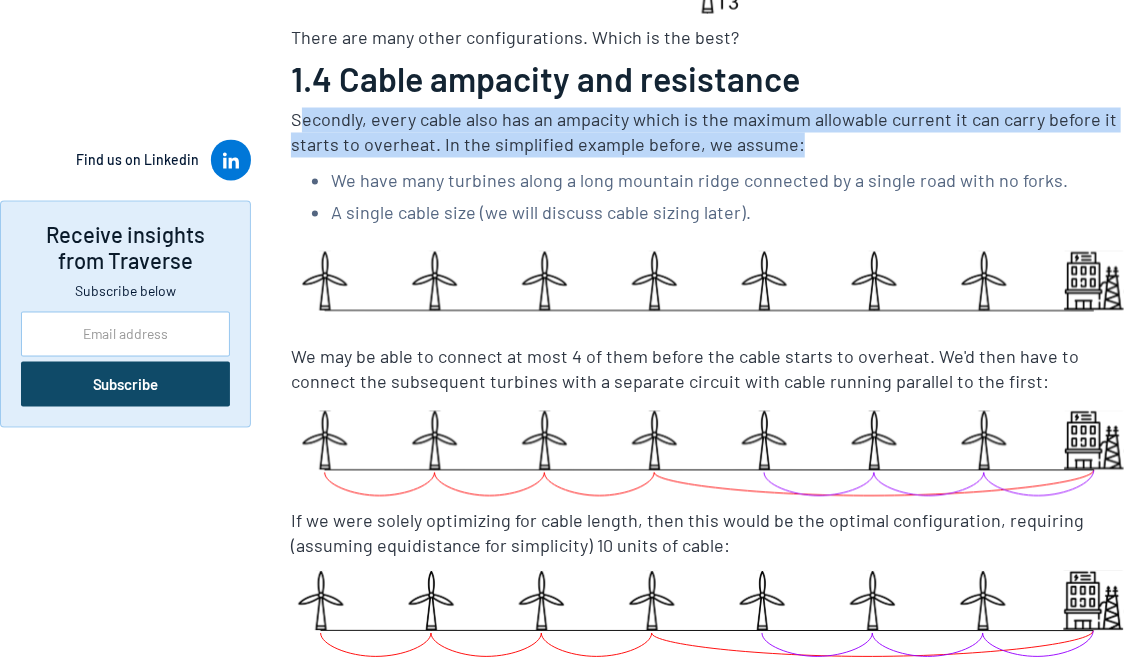 drag, startPoint x: 297, startPoint y: 66, endPoint x: 784, endPoint y: 106, distance: 488.63995 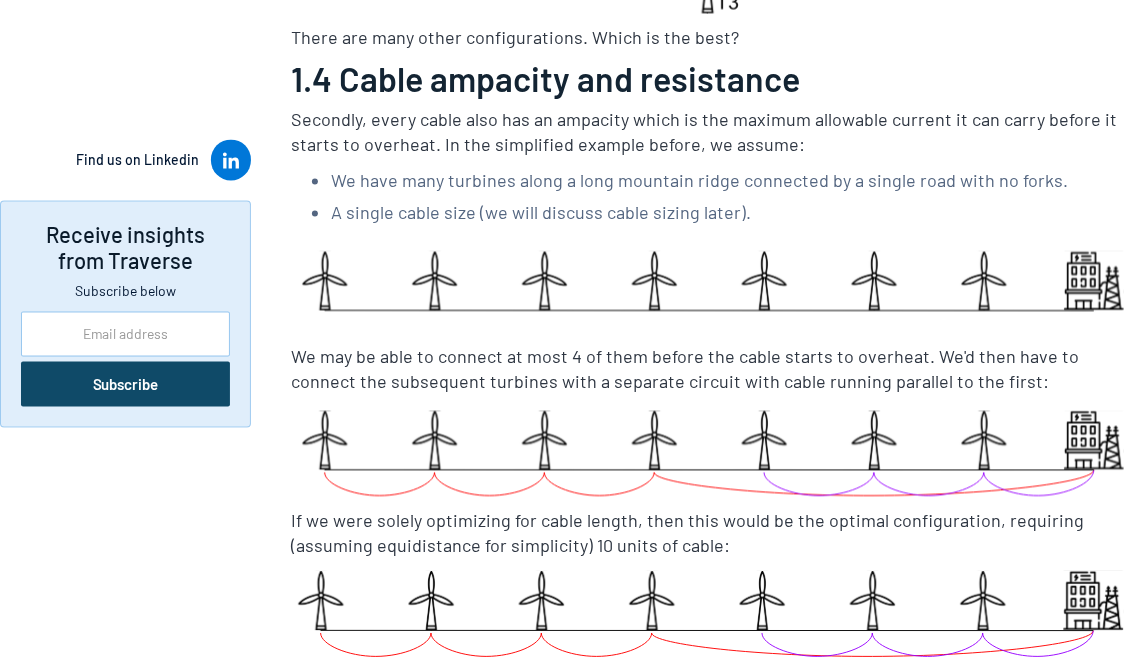 click on "We have many turbines along a long mountain ridge connected by a single road with no forks." at bounding box center [732, 181] 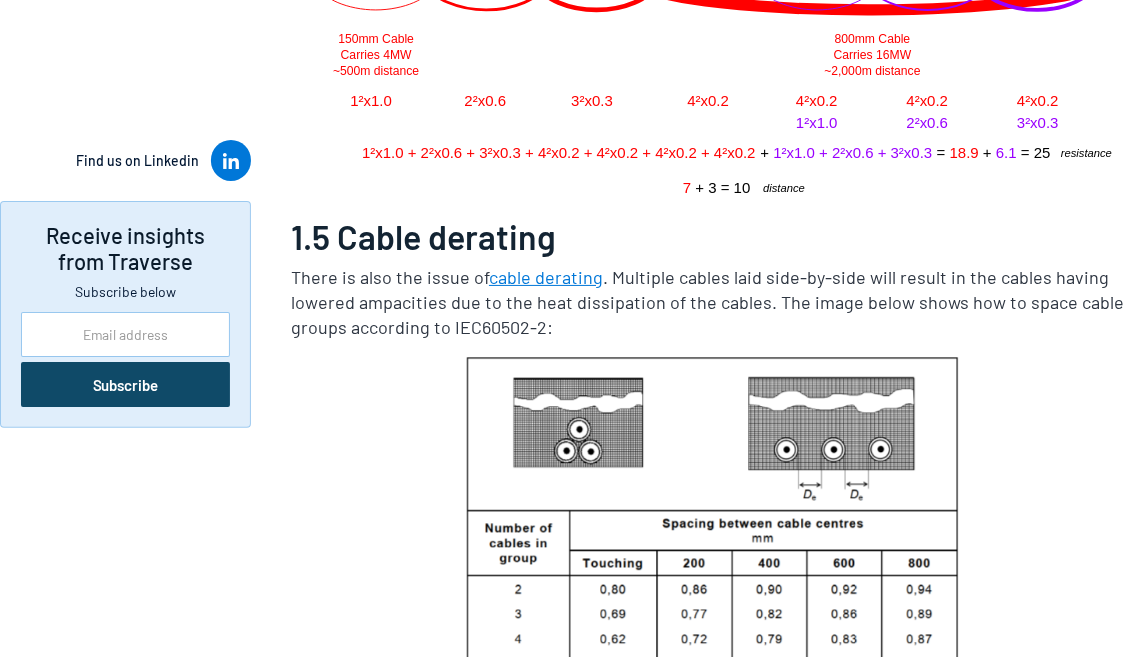 scroll, scrollTop: 6326, scrollLeft: 0, axis: vertical 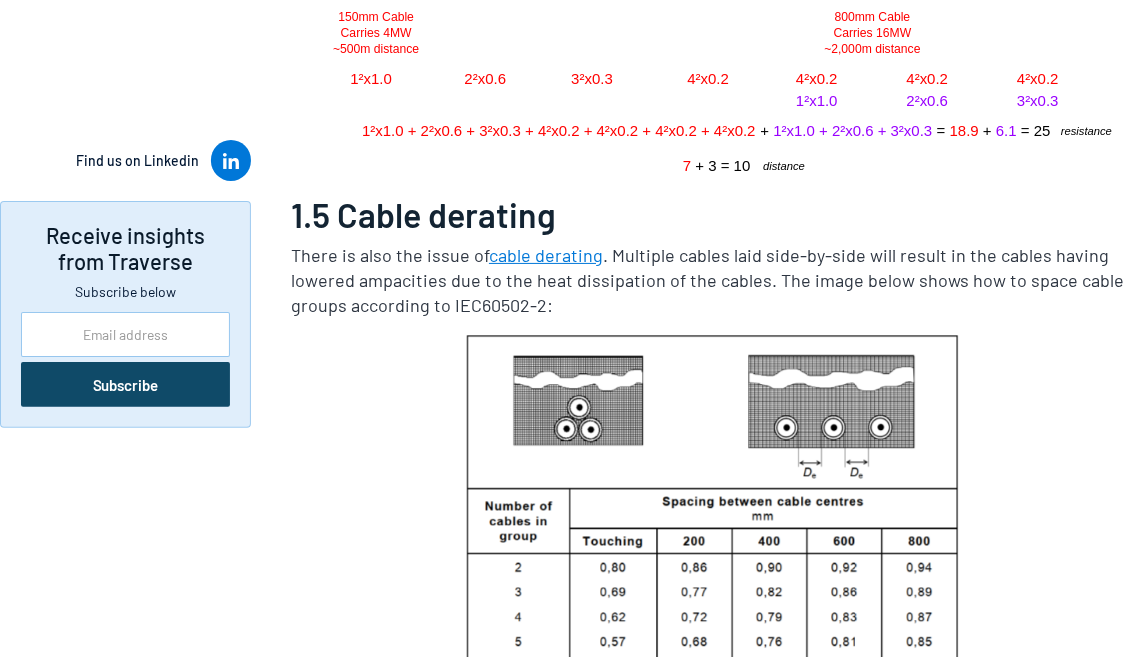 click on "There is also the issue of  cable derating . Multiple cables laid side-by-side will result in the cables having lowered ampacities due to the heat dissipation of the cables. The image below shows how to space cable groups according to IEC60502-2:" at bounding box center [712, 281] 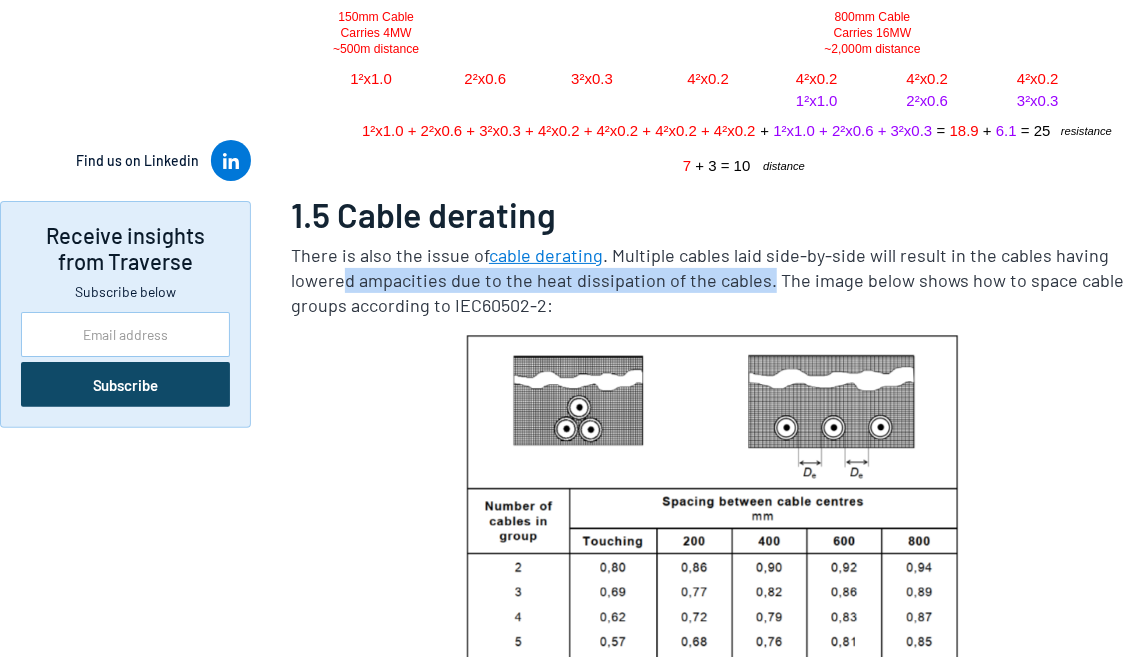 drag, startPoint x: 342, startPoint y: 207, endPoint x: 759, endPoint y: 210, distance: 417.0108 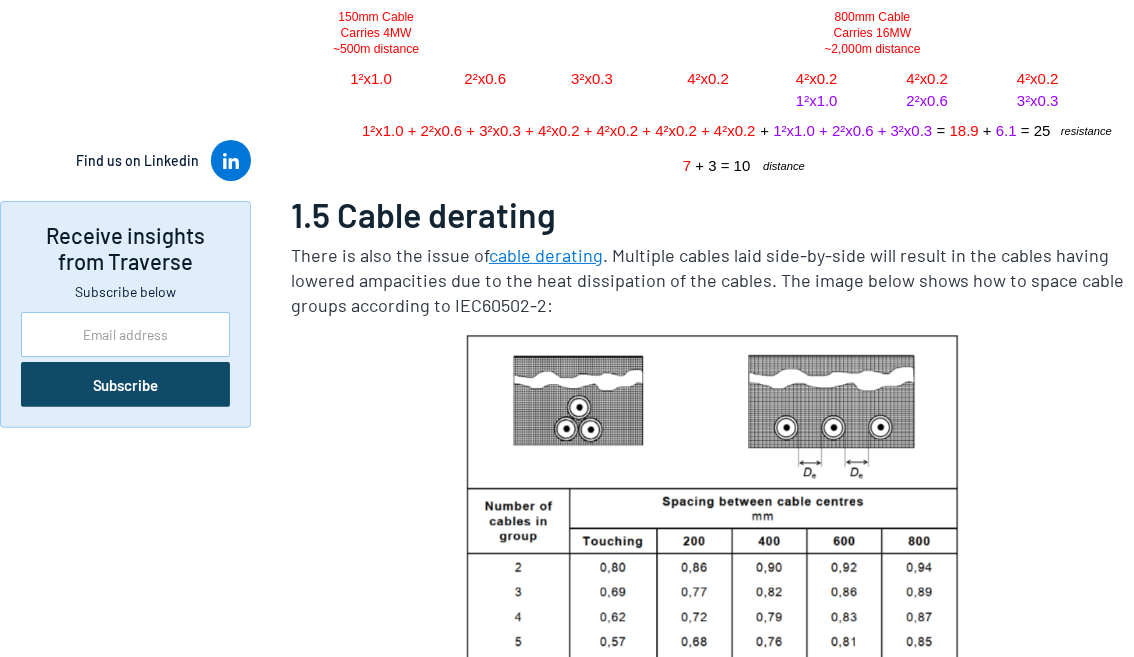 click on "There is also the issue of  cable derating . Multiple cables laid side-by-side will result in the cables having lowered ampacities due to the heat dissipation of the cables. The image below shows how to space cable groups according to IEC60502-2:" at bounding box center [712, 281] 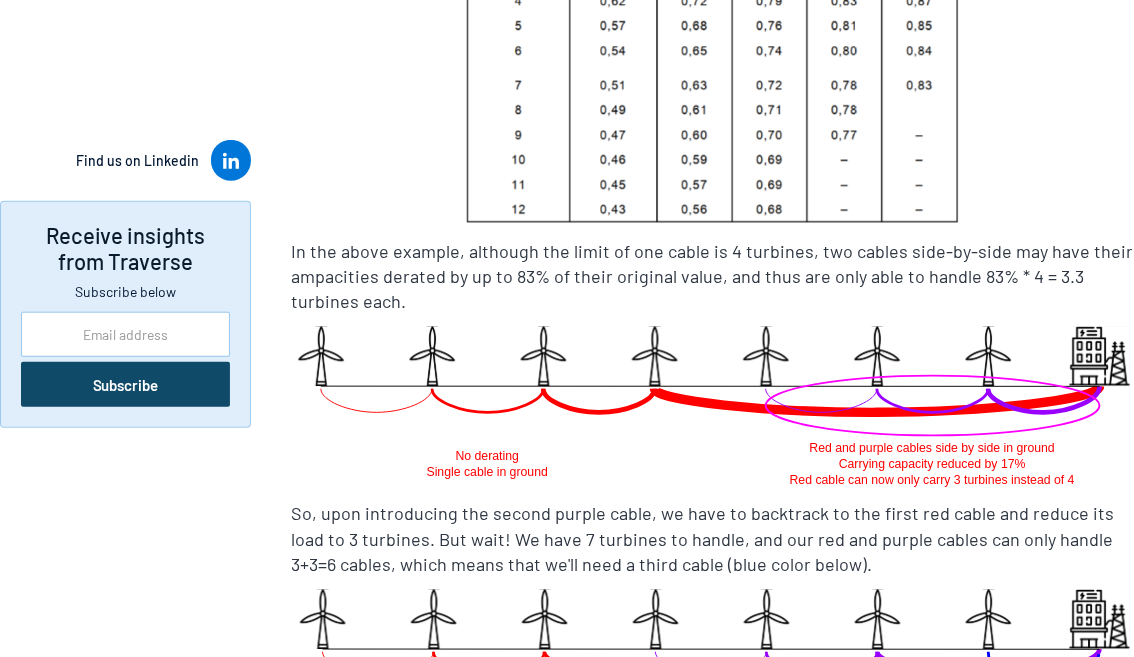 scroll, scrollTop: 6992, scrollLeft: 0, axis: vertical 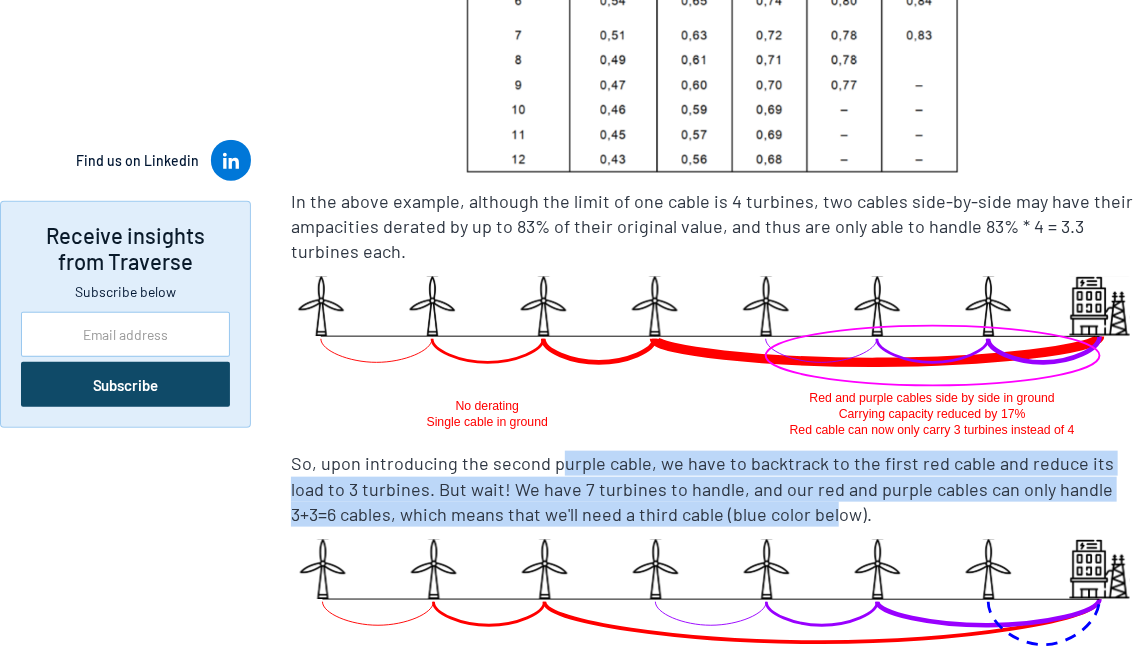 drag, startPoint x: 555, startPoint y: 393, endPoint x: 781, endPoint y: 441, distance: 231.04112 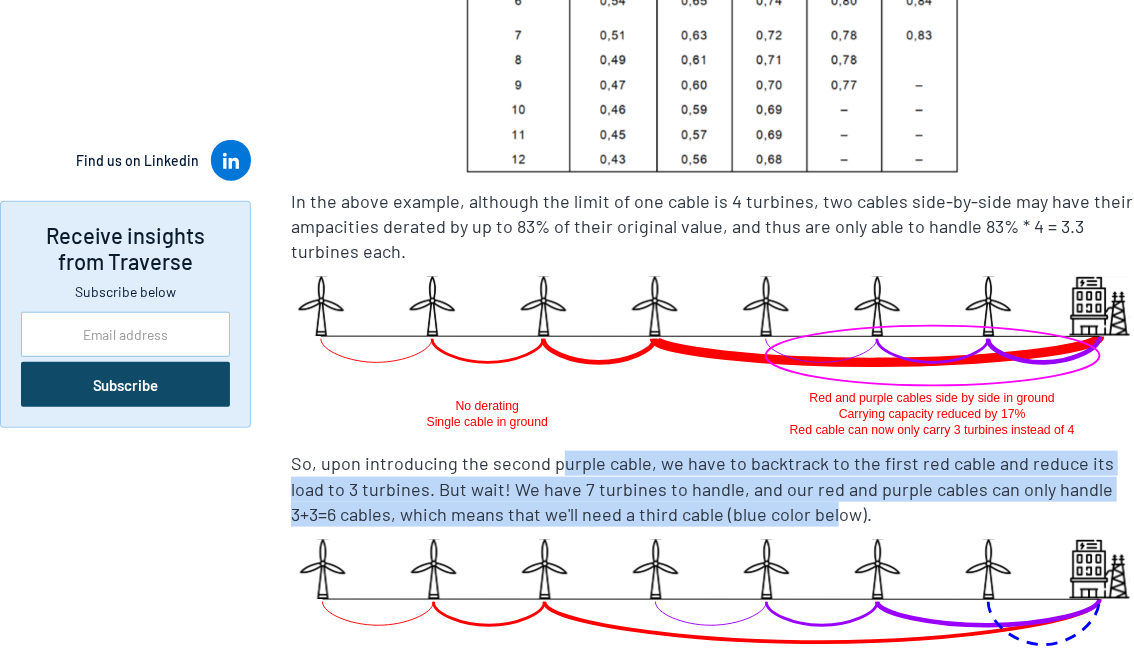 click on "So, upon introducing the second purple cable, we have to backtrack to the first red cable and reduce its load to 3 turbines. But wait! We have 7 turbines to handle, and our red and purple cables can only handle 3+3=6 cables, which means that we'll need a third cable (blue color below)." at bounding box center (712, 489) 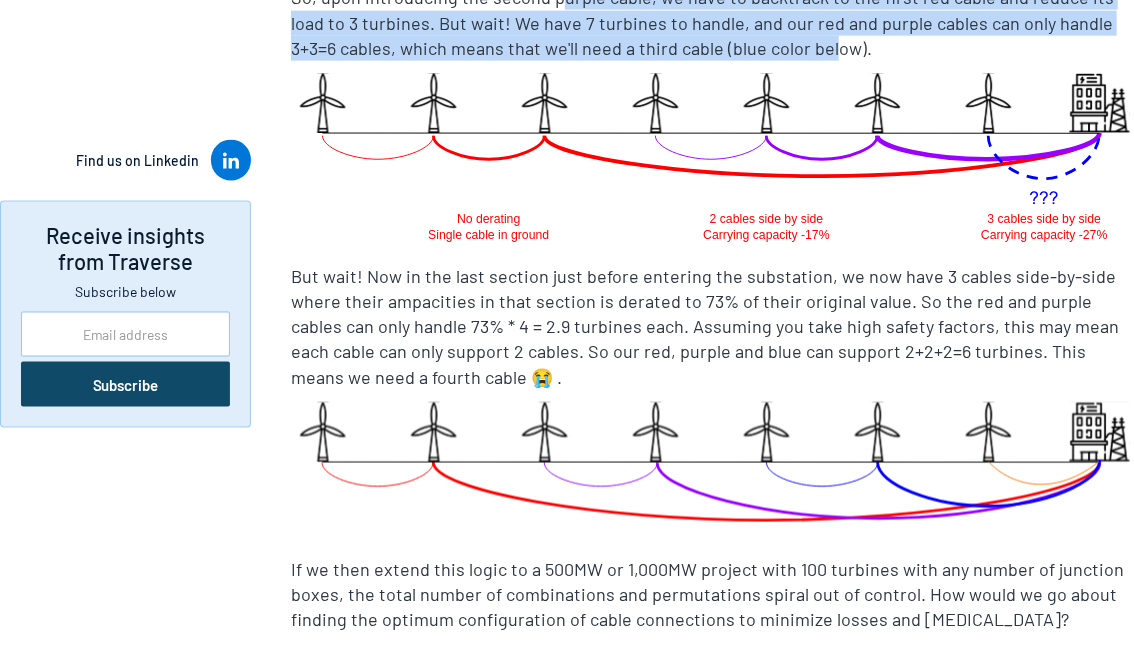 scroll, scrollTop: 7459, scrollLeft: 0, axis: vertical 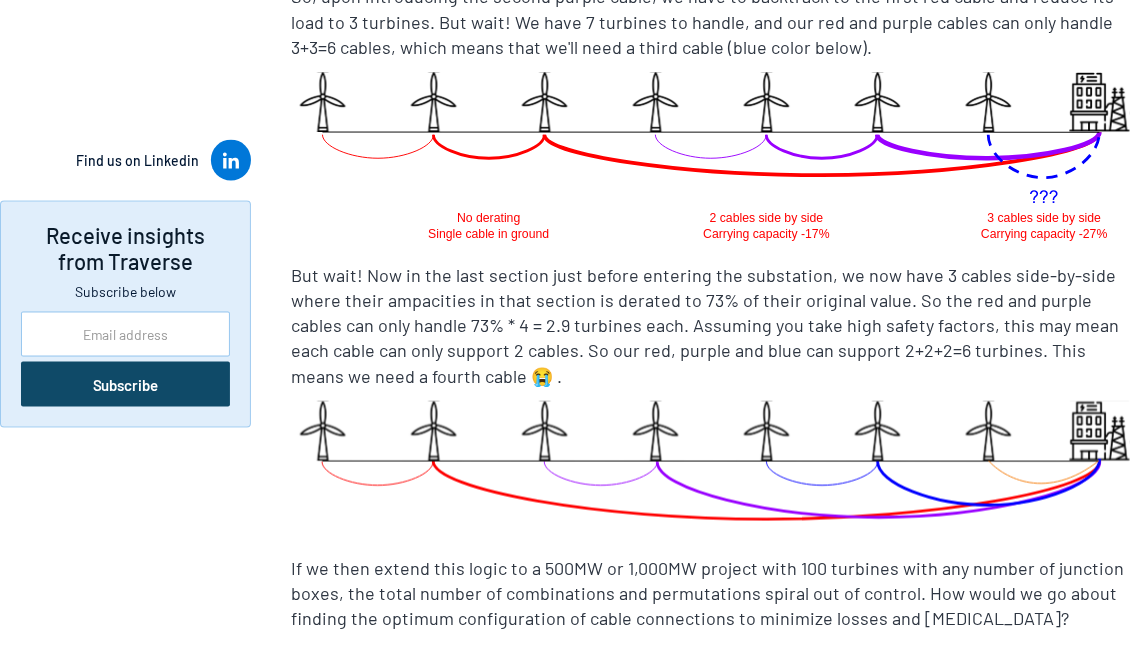 click on "If we then extend this logic to a 500MW or 1,000MW project with 100 turbines with any number of junction boxes, the total number of combinations and permutations spiral out of control. How would we go about finding the optimum configuration of cable connections to minimize losses and [MEDICAL_DATA]?" at bounding box center [712, 595] 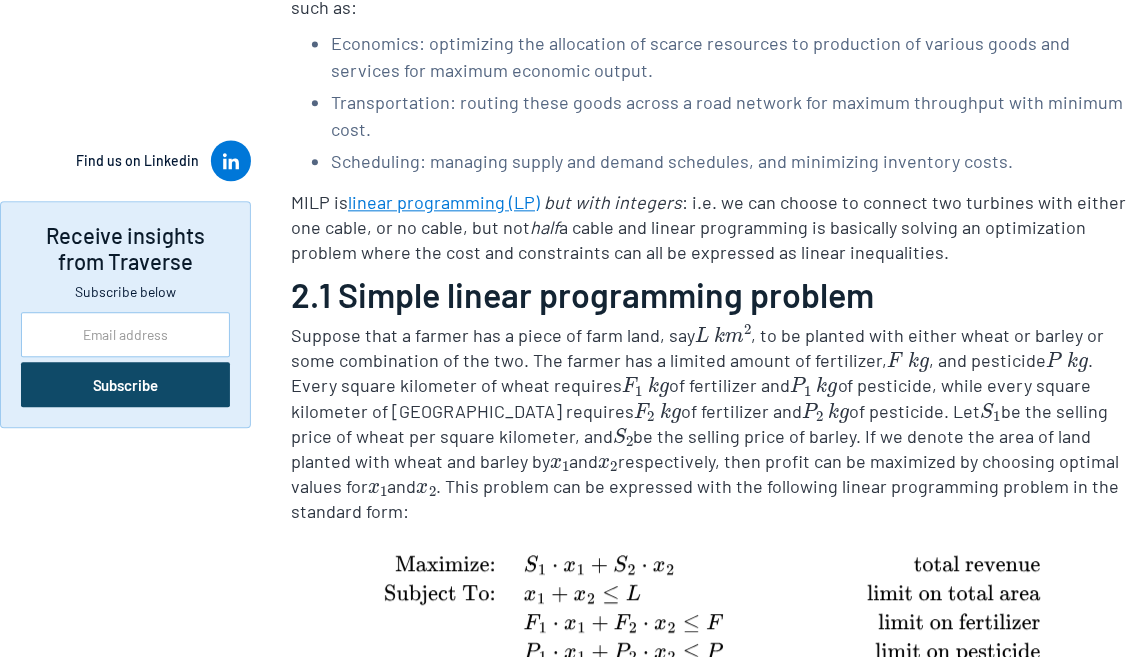 scroll, scrollTop: 8259, scrollLeft: 0, axis: vertical 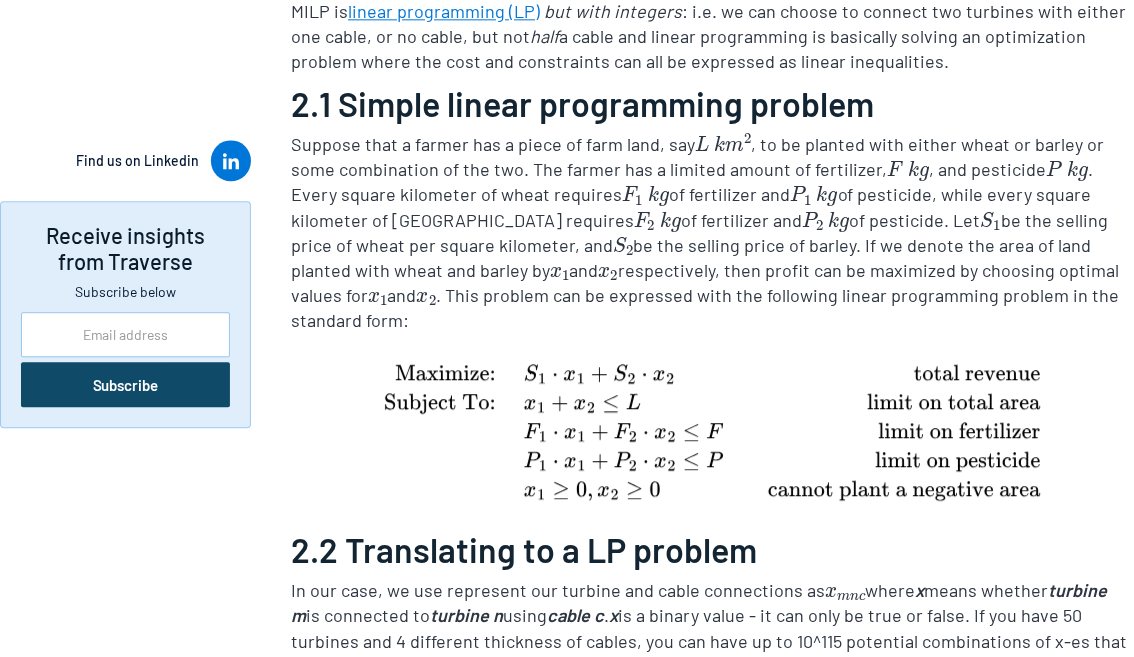 click on "turbine n" at bounding box center [466, 615] 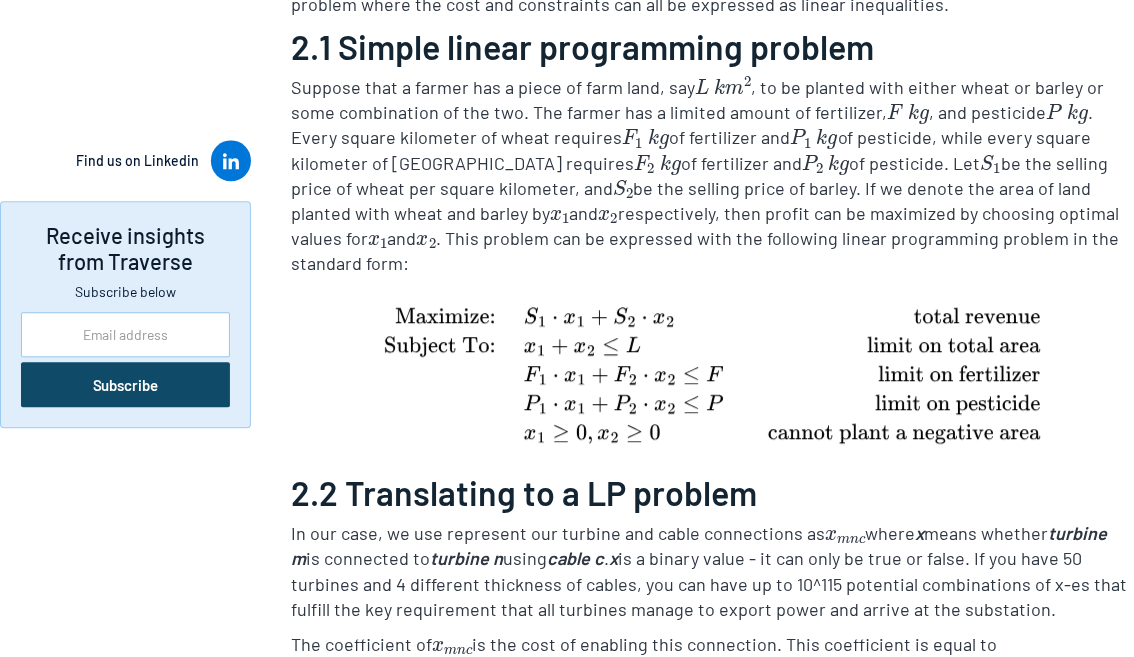 scroll, scrollTop: 8461, scrollLeft: 0, axis: vertical 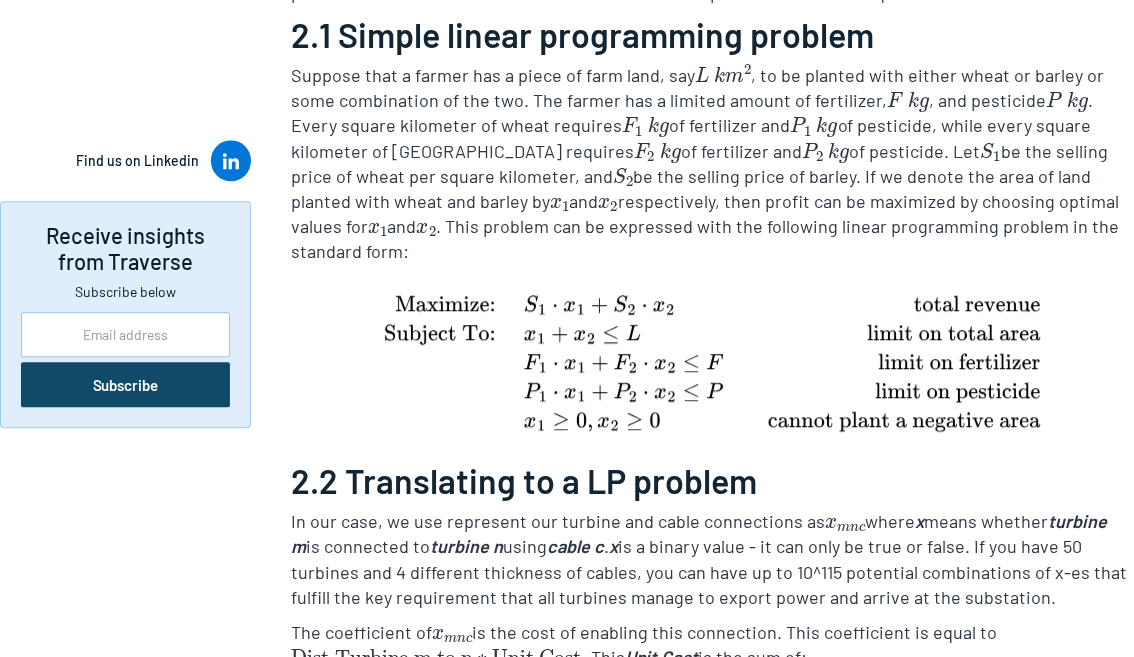 drag, startPoint x: 292, startPoint y: 488, endPoint x: 1013, endPoint y: 500, distance: 721.09985 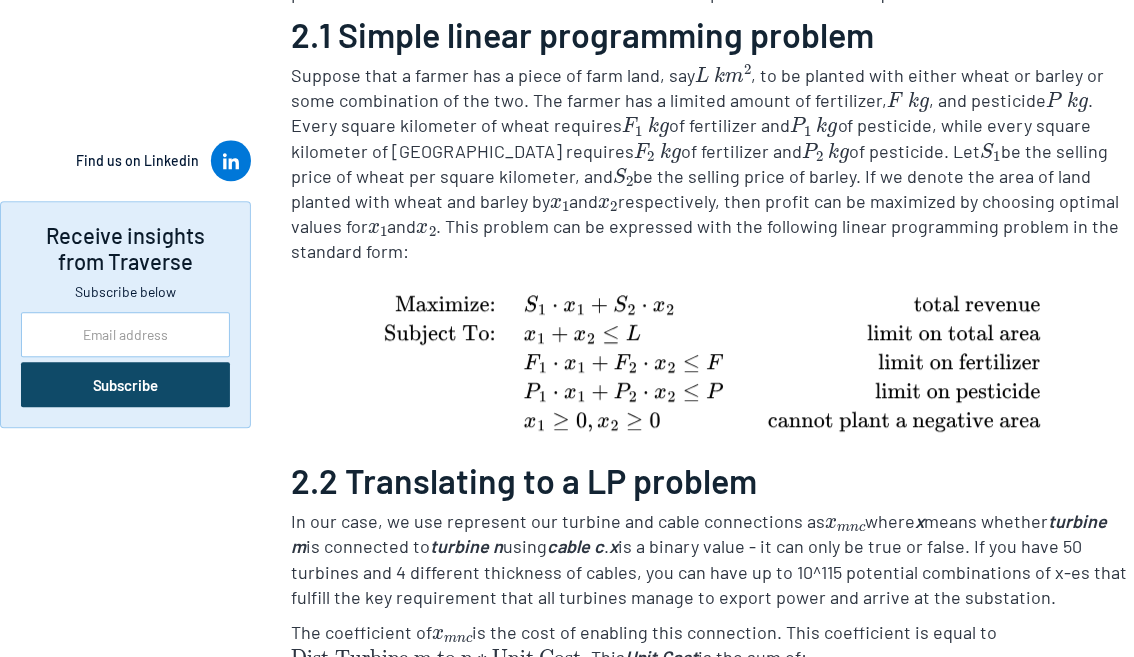 click on "In our case, we use represent our turbine and cable connections as  x m n c  where  x  means whether  turbine m  is connected to  turbine n  using  cable c .  x  is a binary value - it can only be true or false. If you have 50 turbines and 4 different thickness of cables, you can have up to 10^115 potential combinations of x-es that fulfill the key requirement that all turbines manage to export power and arrive at the substation." at bounding box center [712, 559] 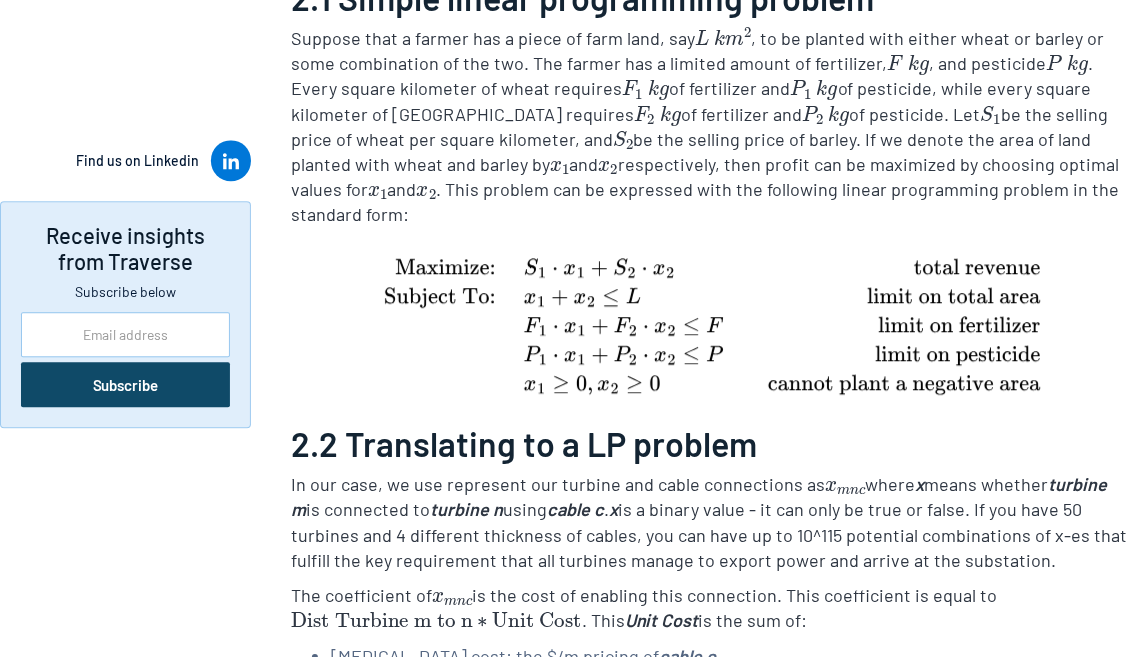 scroll, scrollTop: 8528, scrollLeft: 0, axis: vertical 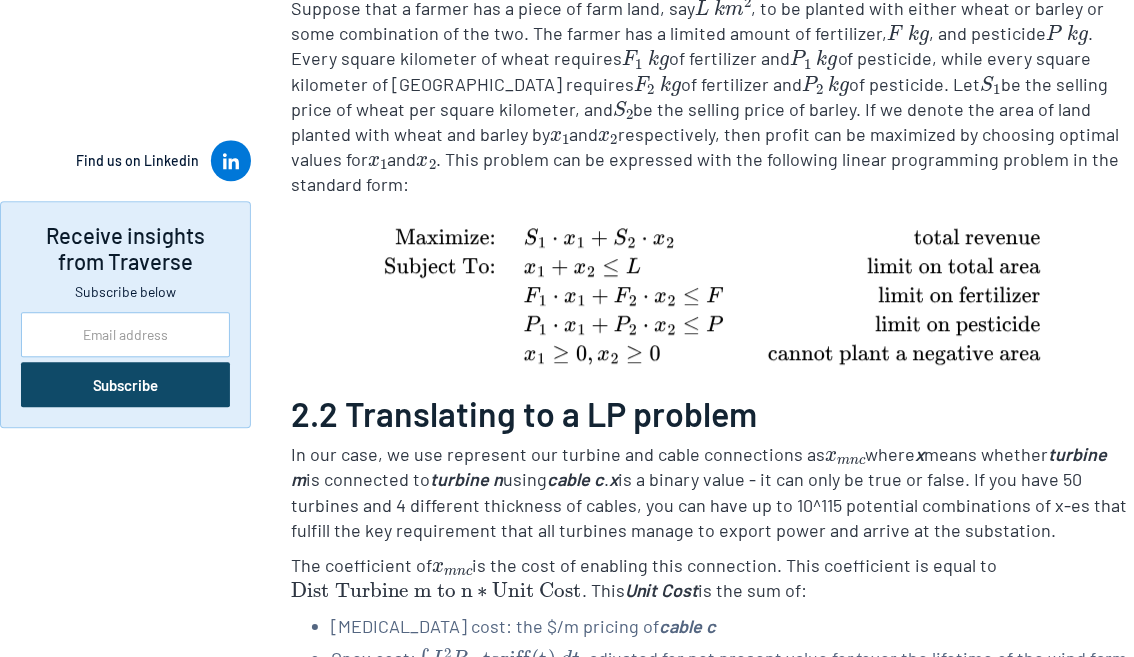 click on "In our case, we use represent our turbine and cable connections as  x m n c  where  x  means whether  turbine m  is connected to  turbine n  using  cable c .  x  is a binary value - it can only be true or false. If you have 50 turbines and 4 different thickness of cables, you can have up to 10^115 potential combinations of x-es that fulfill the key requirement that all turbines manage to export power and arrive at the substation." at bounding box center [712, 492] 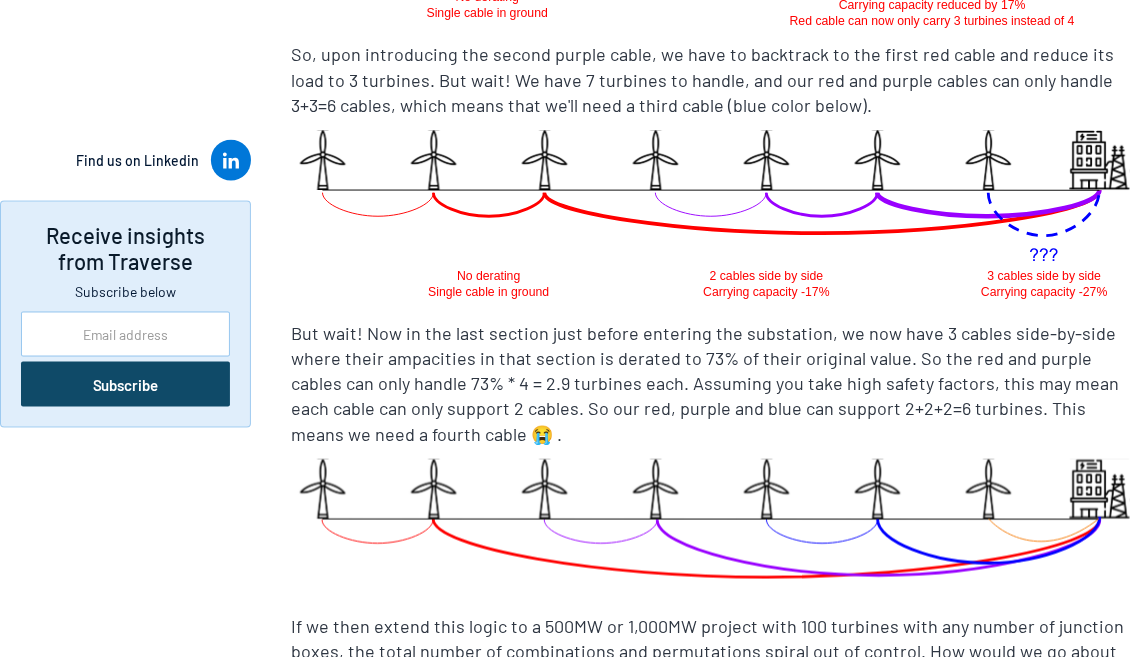 scroll, scrollTop: 7394, scrollLeft: 0, axis: vertical 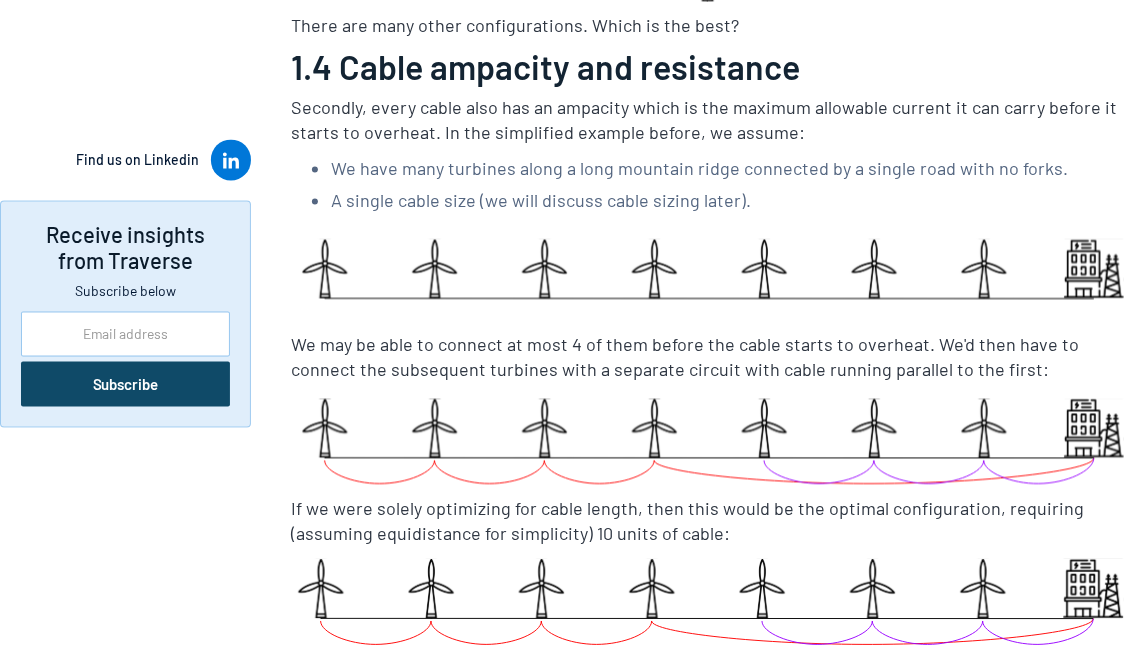 click on "Secondly, every cable also has an ampacity which is the maximum allowable current it can carry before it starts to overheat. In the simplified example before, we assume:" at bounding box center (712, 121) 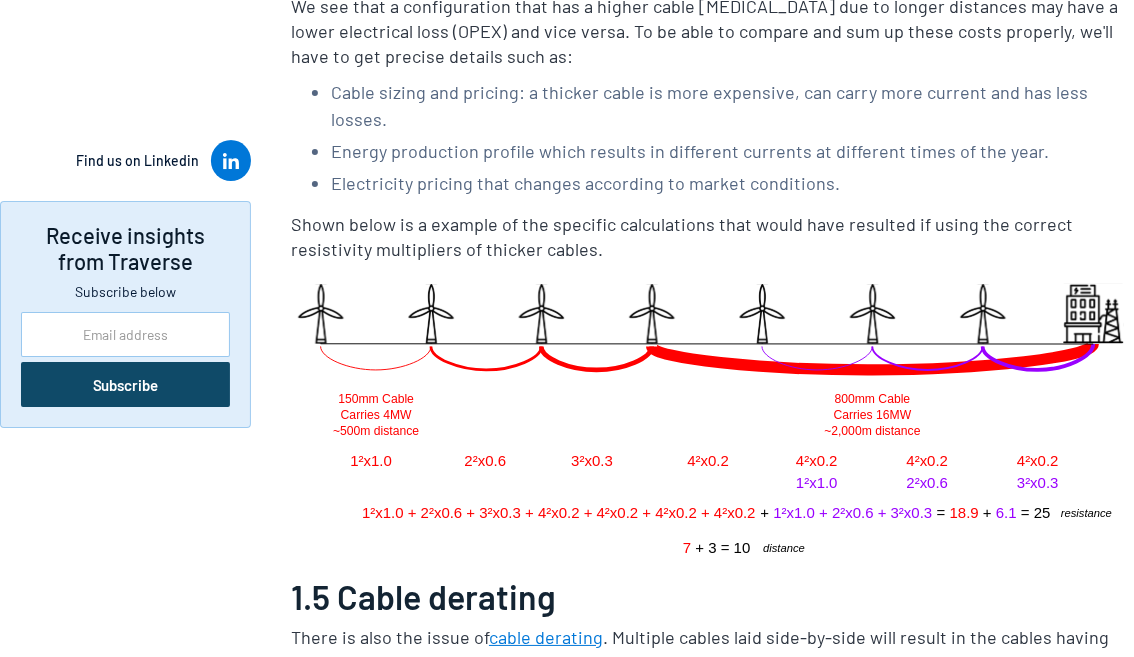 scroll, scrollTop: 5946, scrollLeft: 0, axis: vertical 